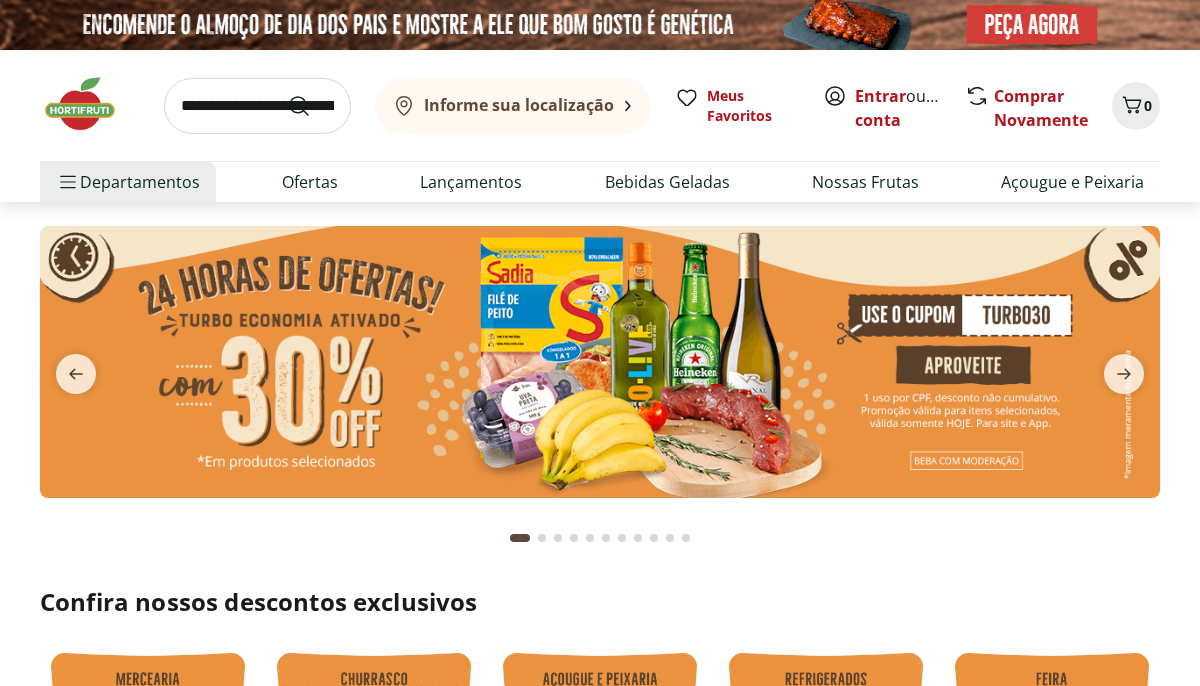 scroll, scrollTop: 0, scrollLeft: 0, axis: both 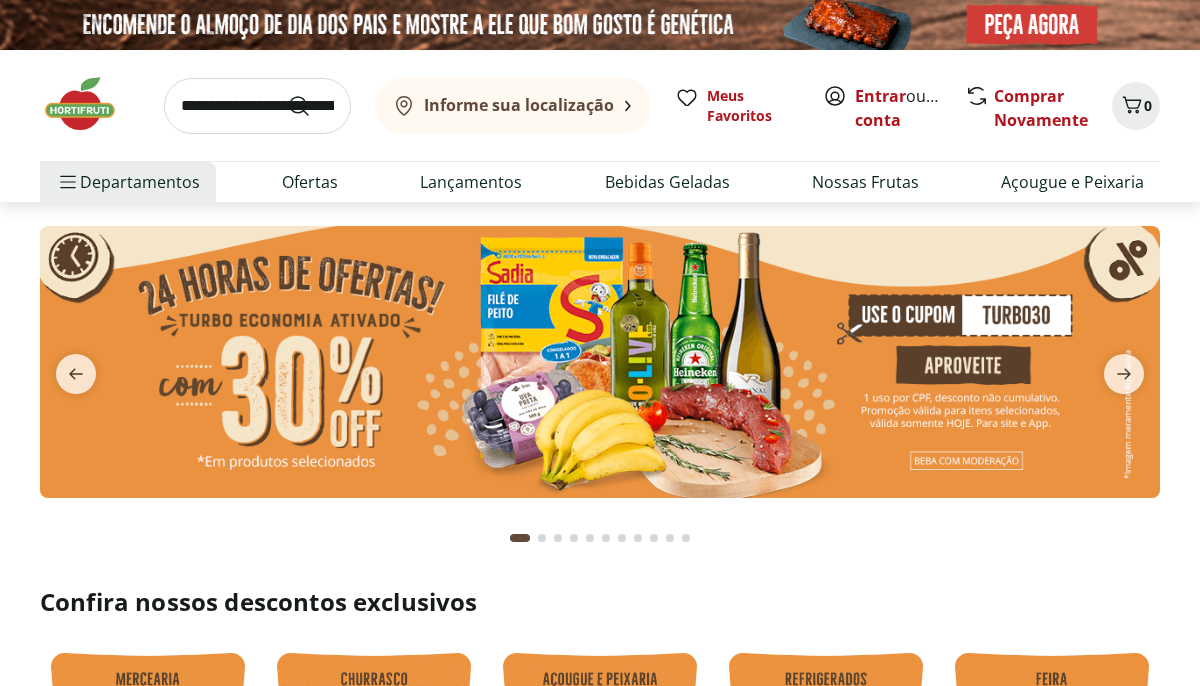 click at bounding box center (257, 106) 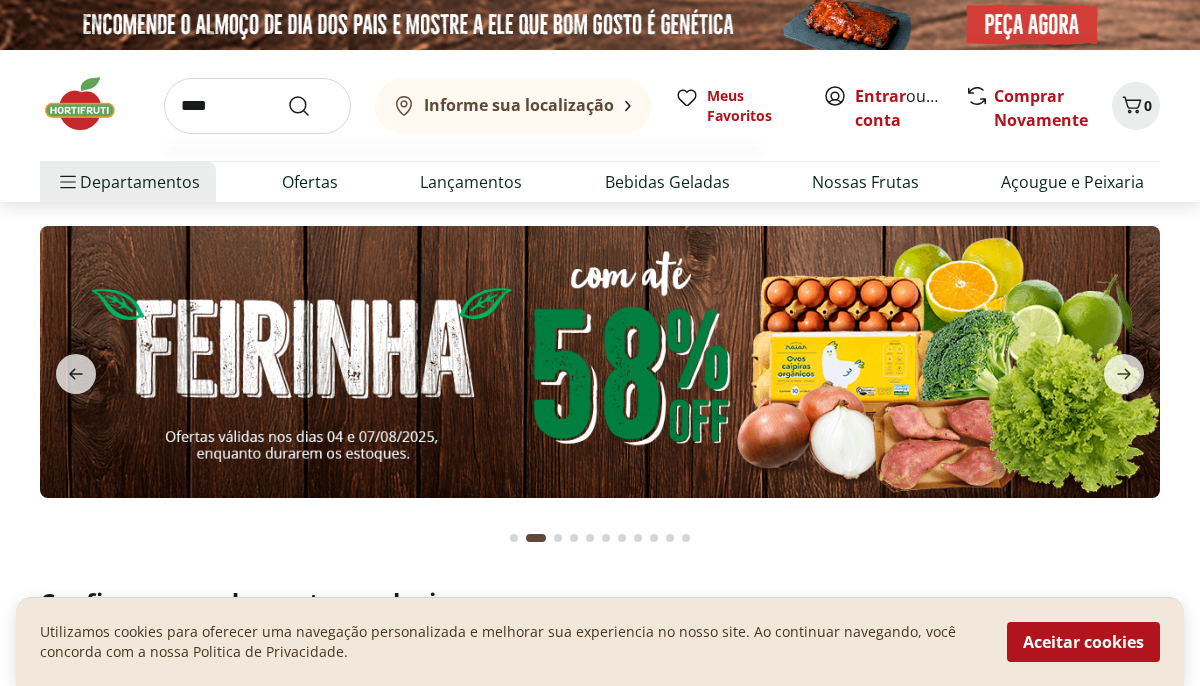 type on "****" 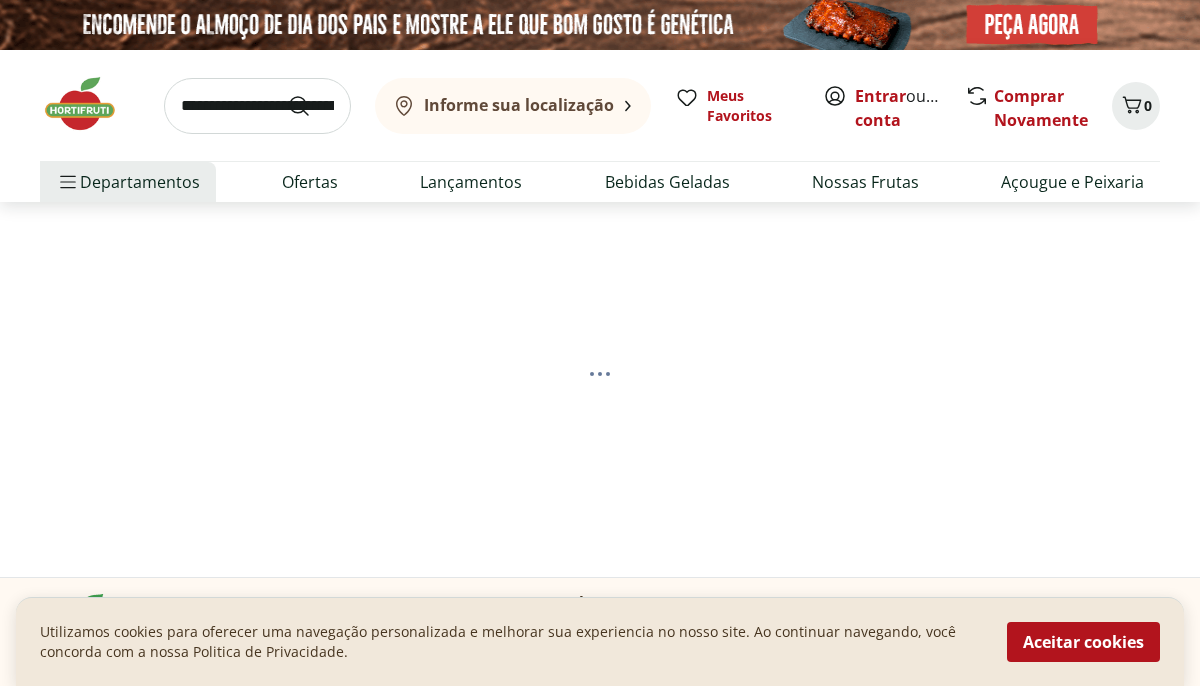 select on "**********" 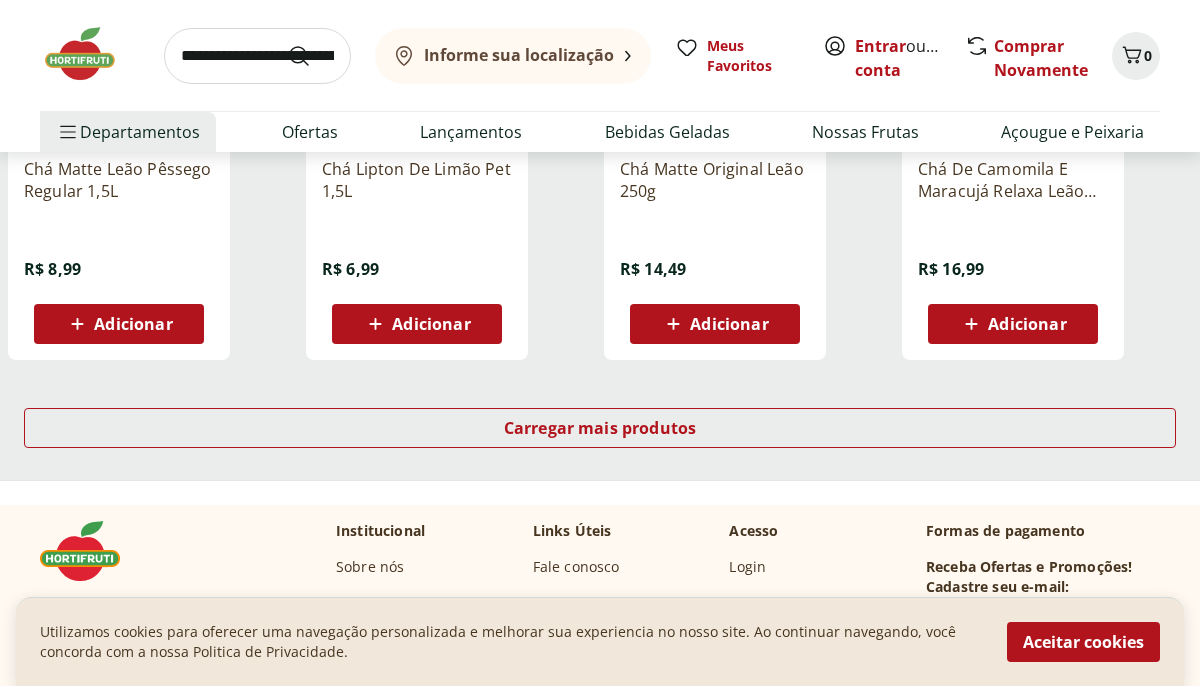 scroll, scrollTop: 1325, scrollLeft: 0, axis: vertical 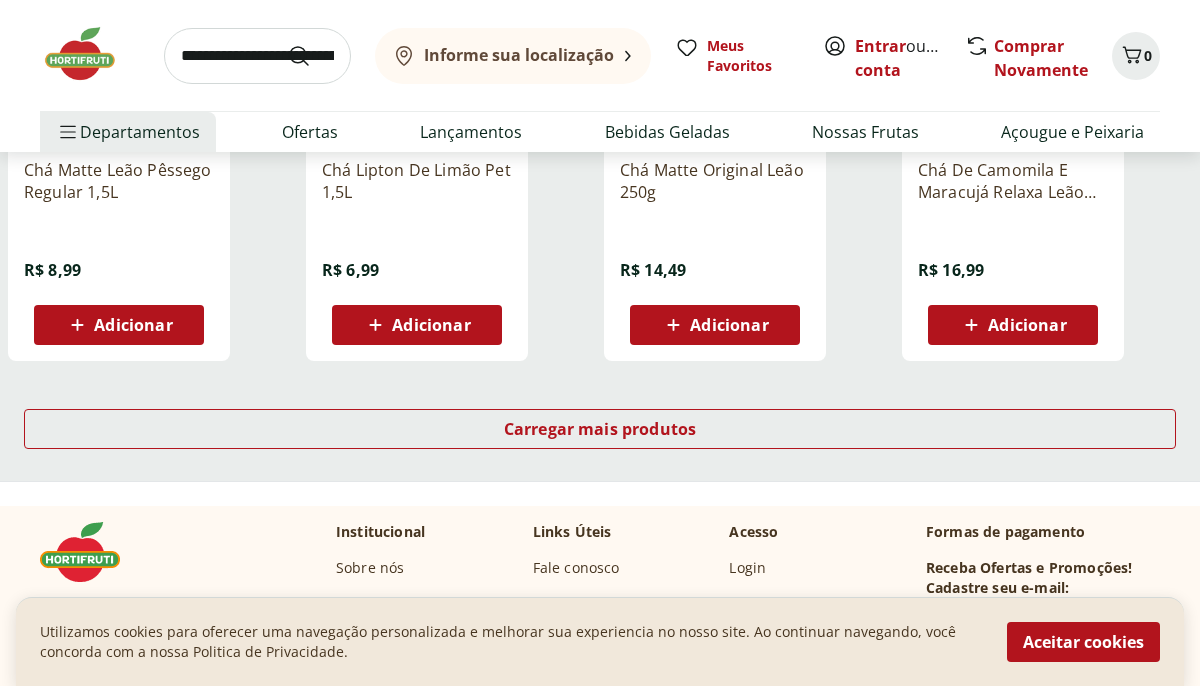 click at bounding box center (257, 56) 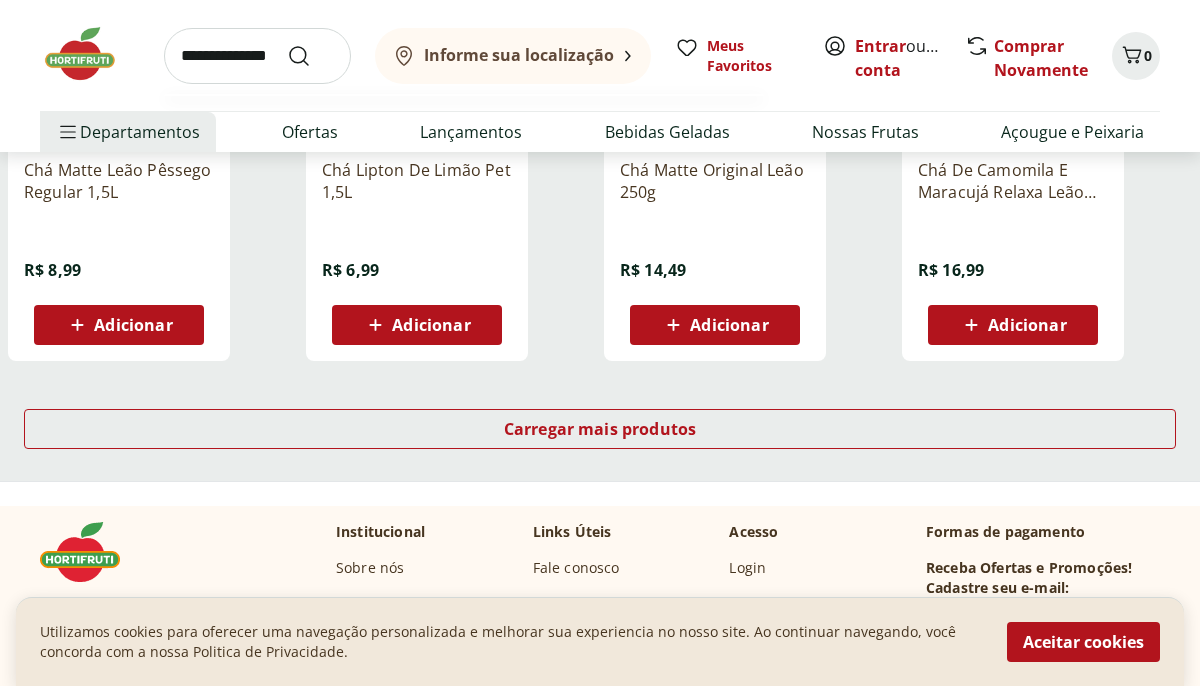 type on "**********" 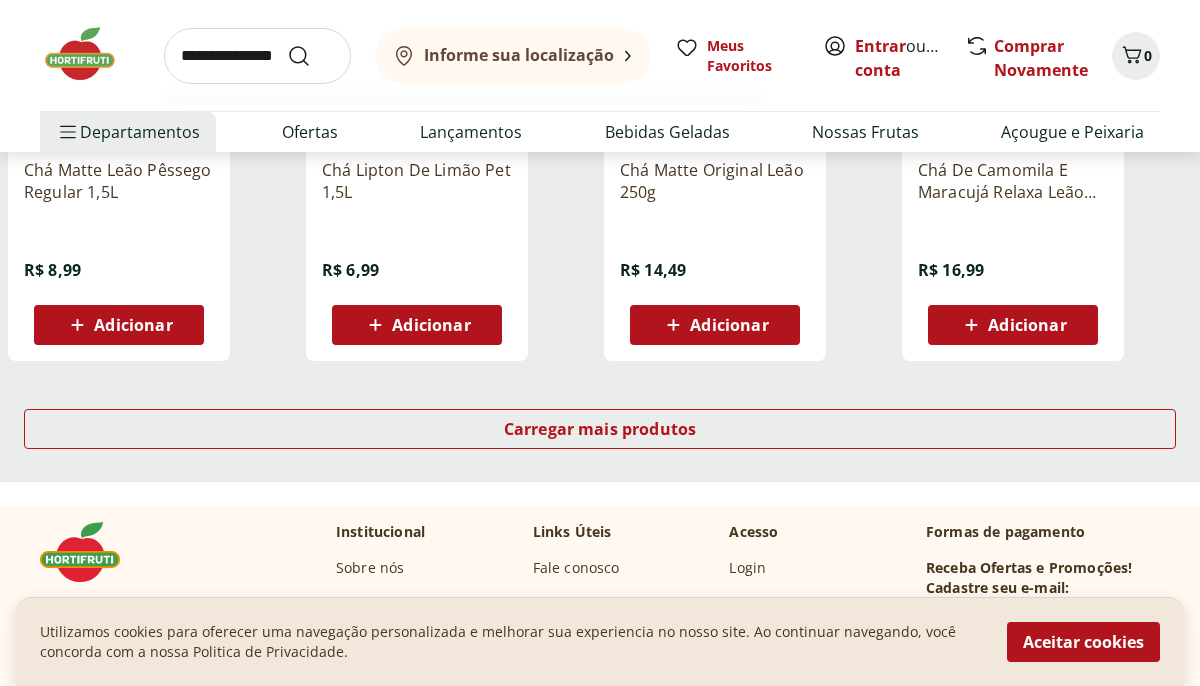 click at bounding box center [311, 56] 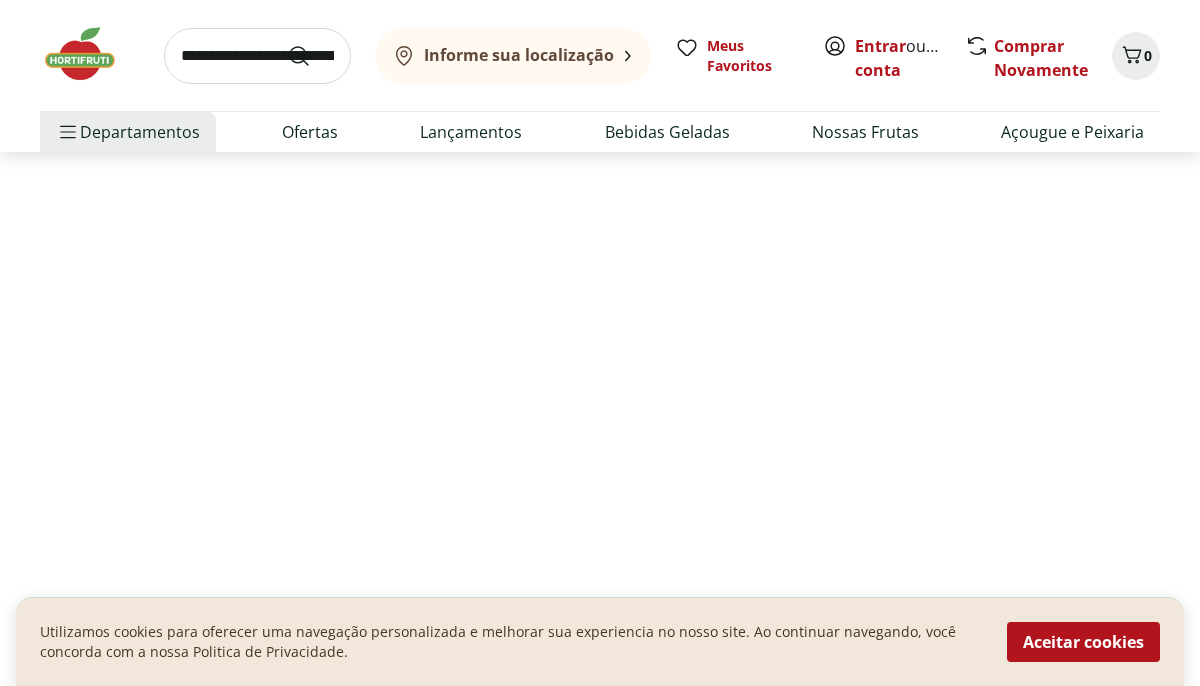scroll, scrollTop: 0, scrollLeft: 0, axis: both 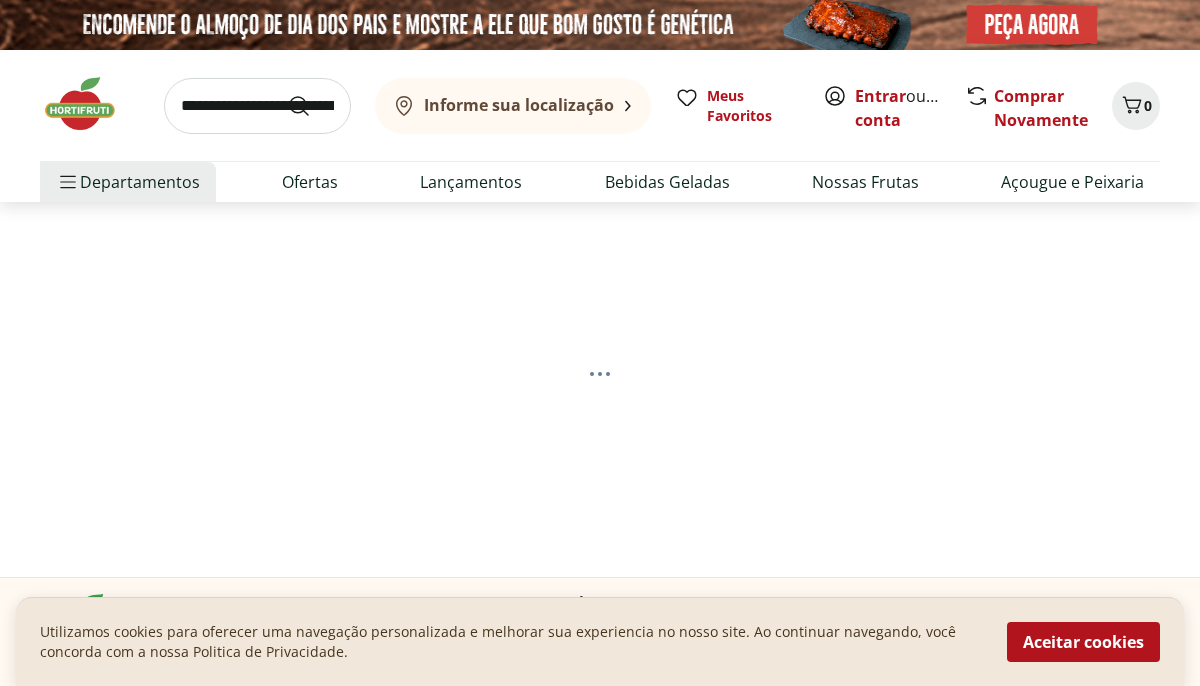 select on "**********" 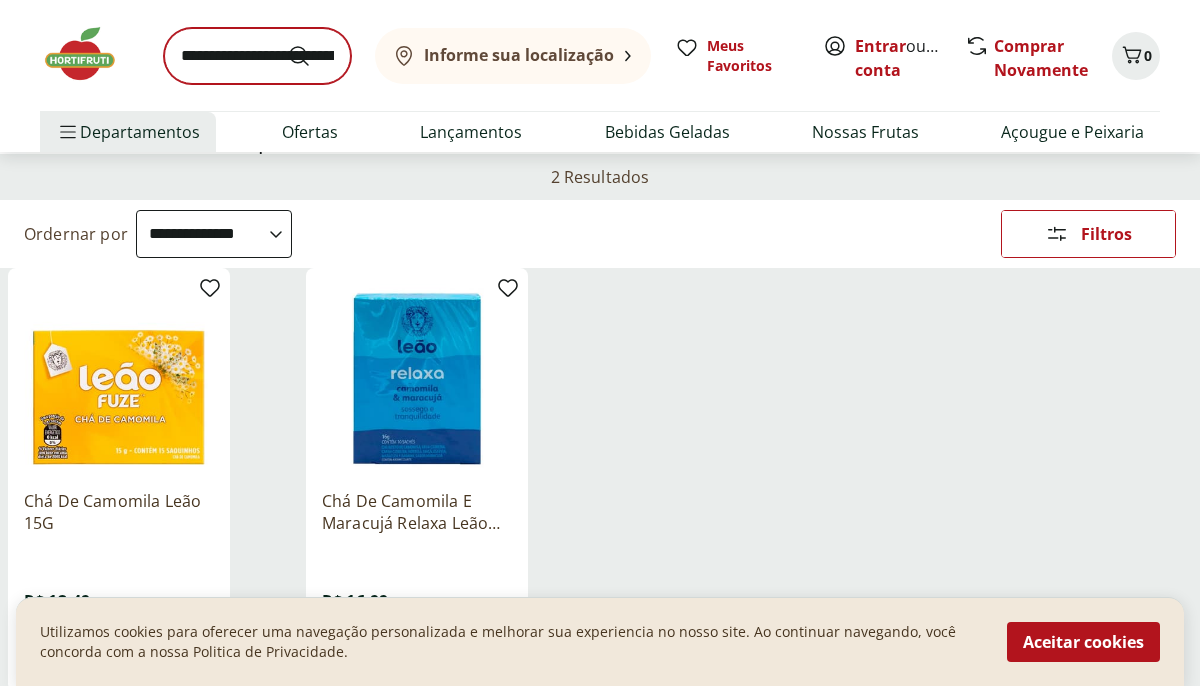scroll, scrollTop: 131, scrollLeft: 0, axis: vertical 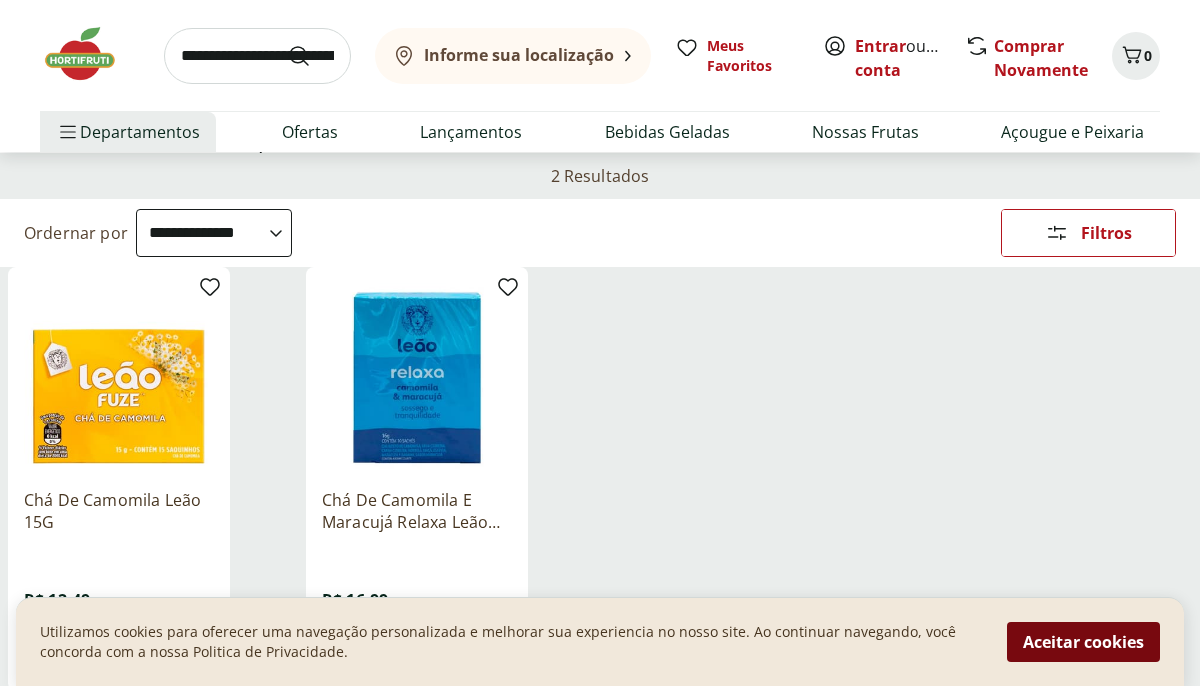 click on "Aceitar cookies" at bounding box center (1083, 642) 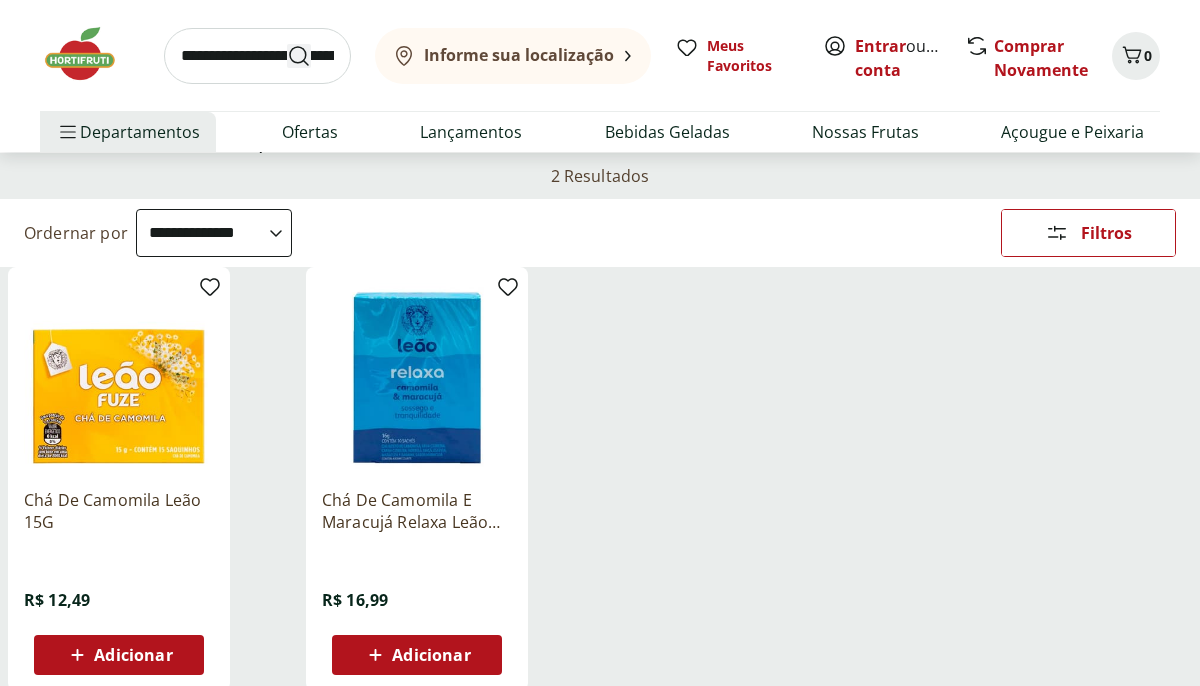 click at bounding box center [311, 56] 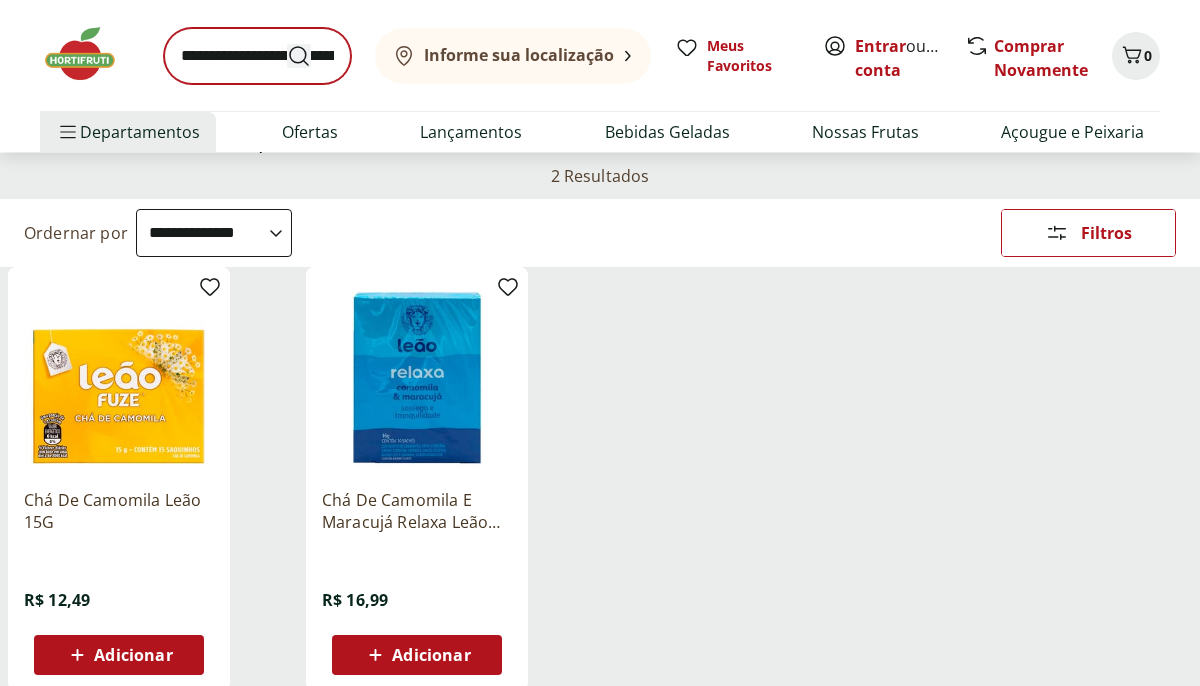 type 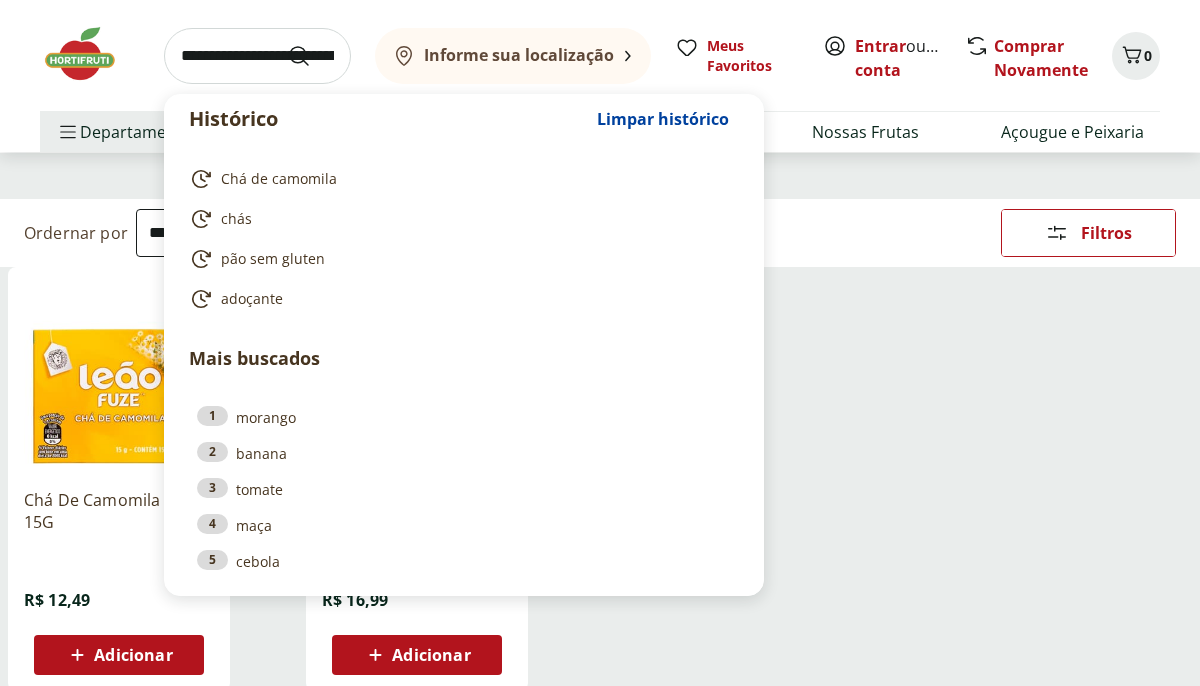 click at bounding box center [257, 56] 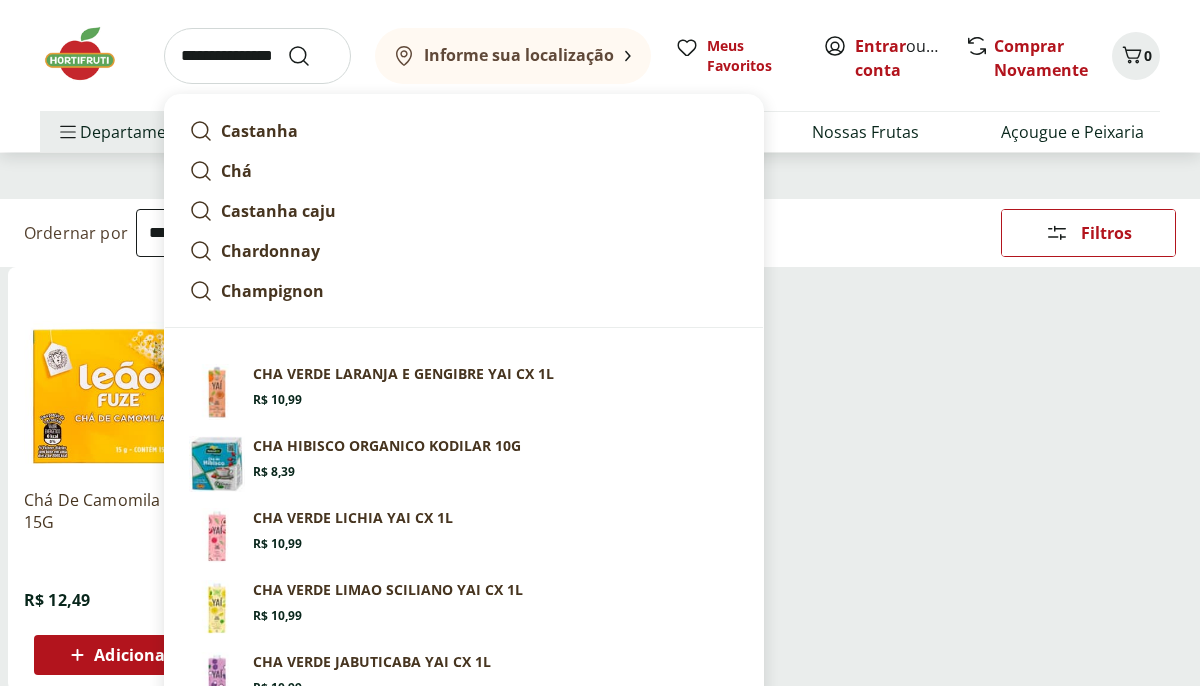 type on "**********" 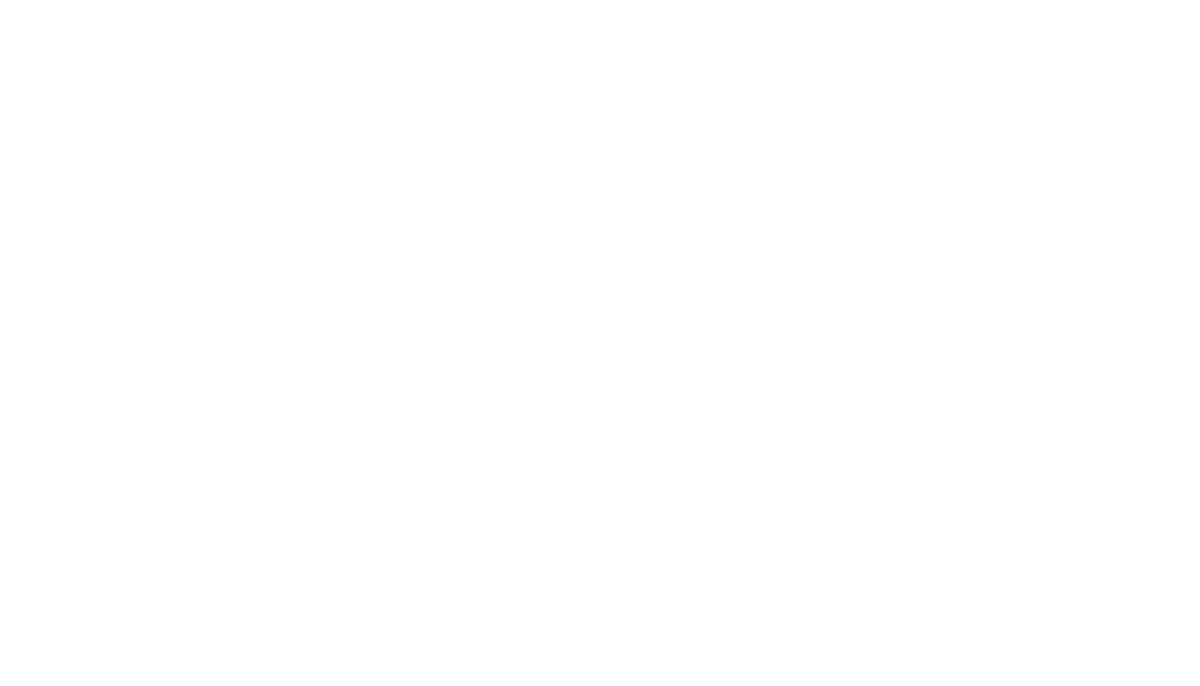 scroll, scrollTop: 0, scrollLeft: 0, axis: both 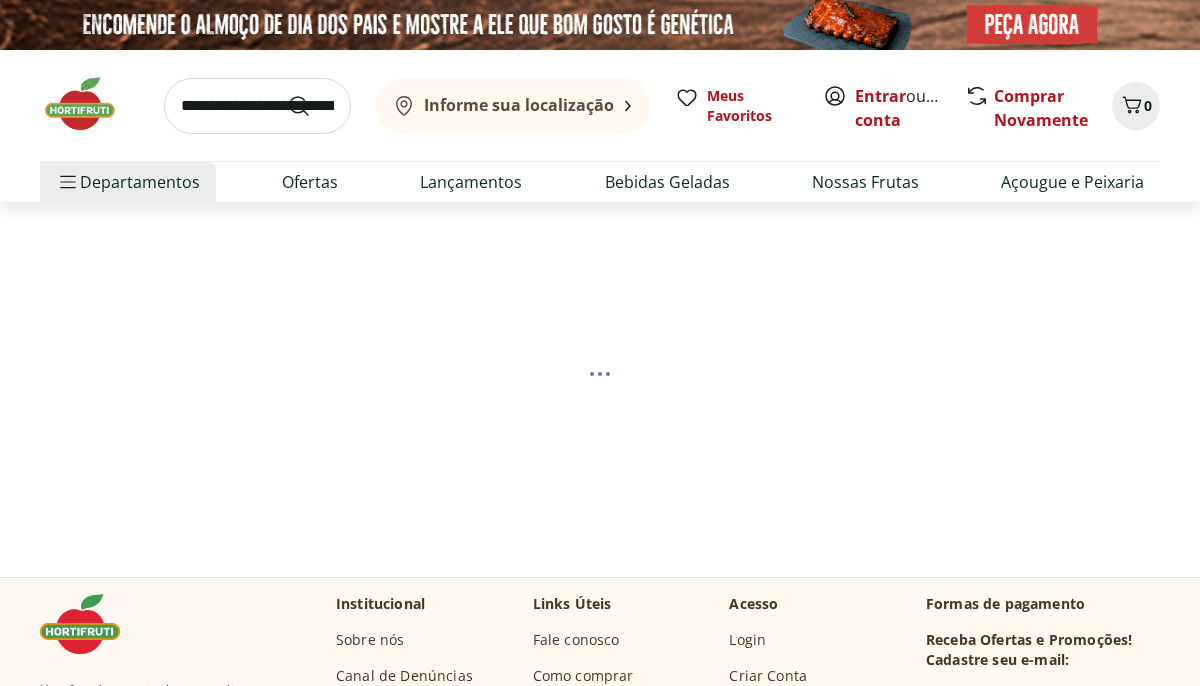 select on "**********" 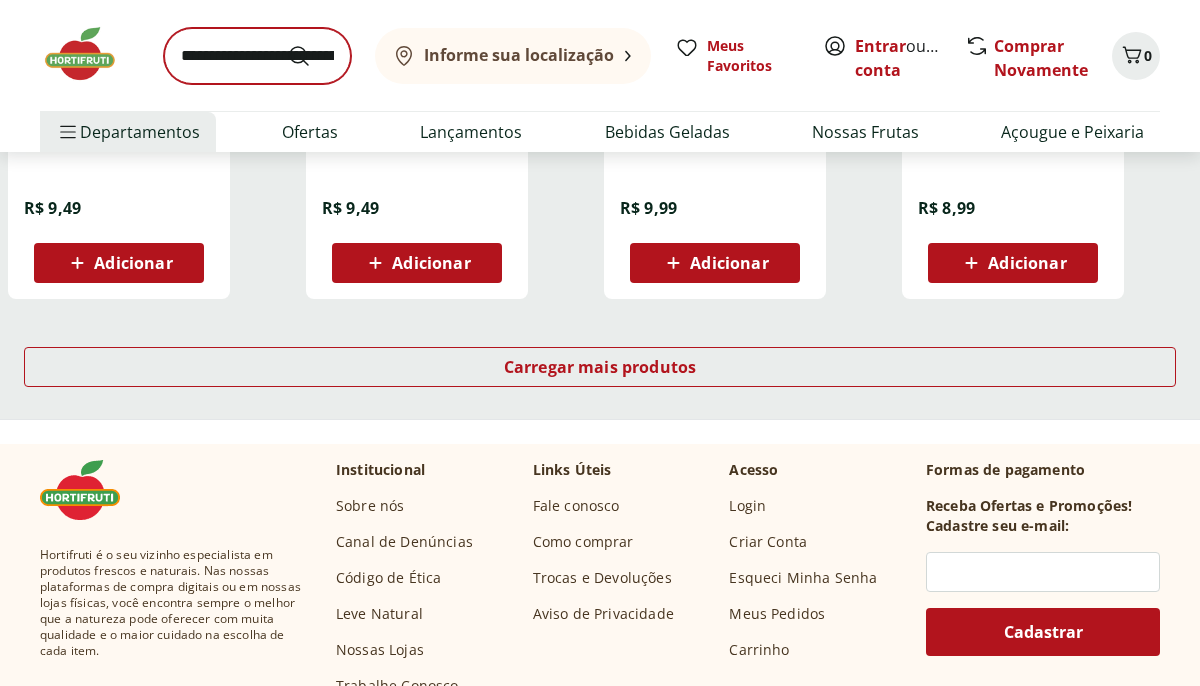 scroll, scrollTop: 1374, scrollLeft: 0, axis: vertical 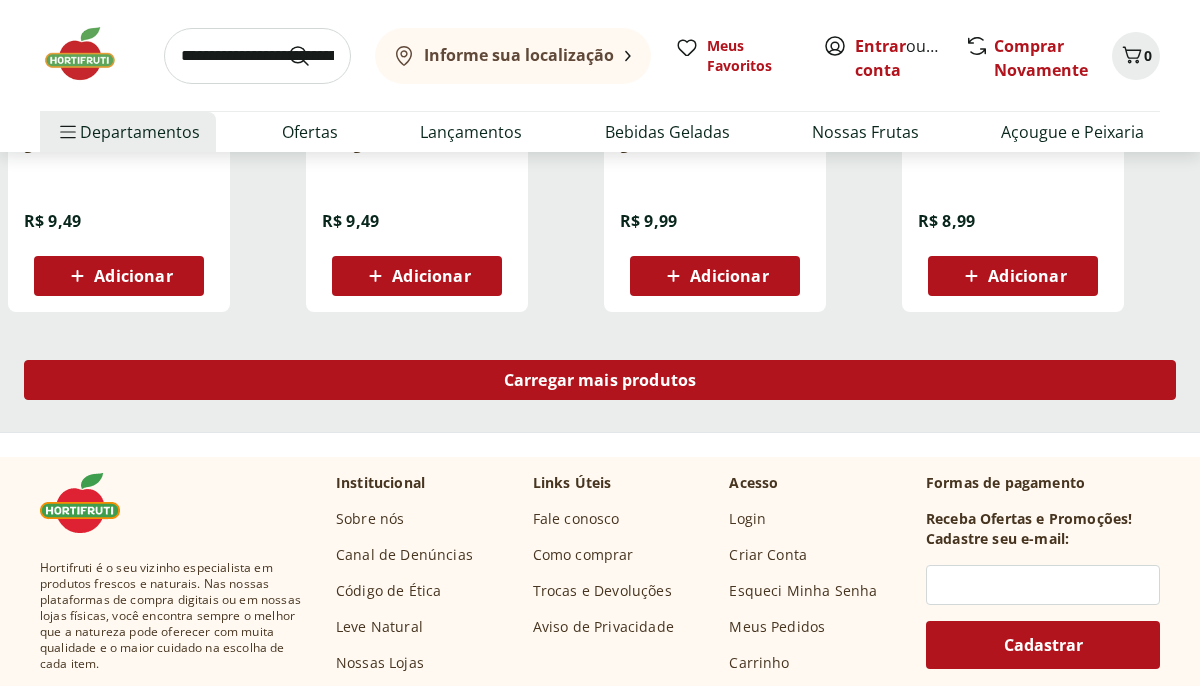 click on "Carregar mais produtos" at bounding box center (600, 380) 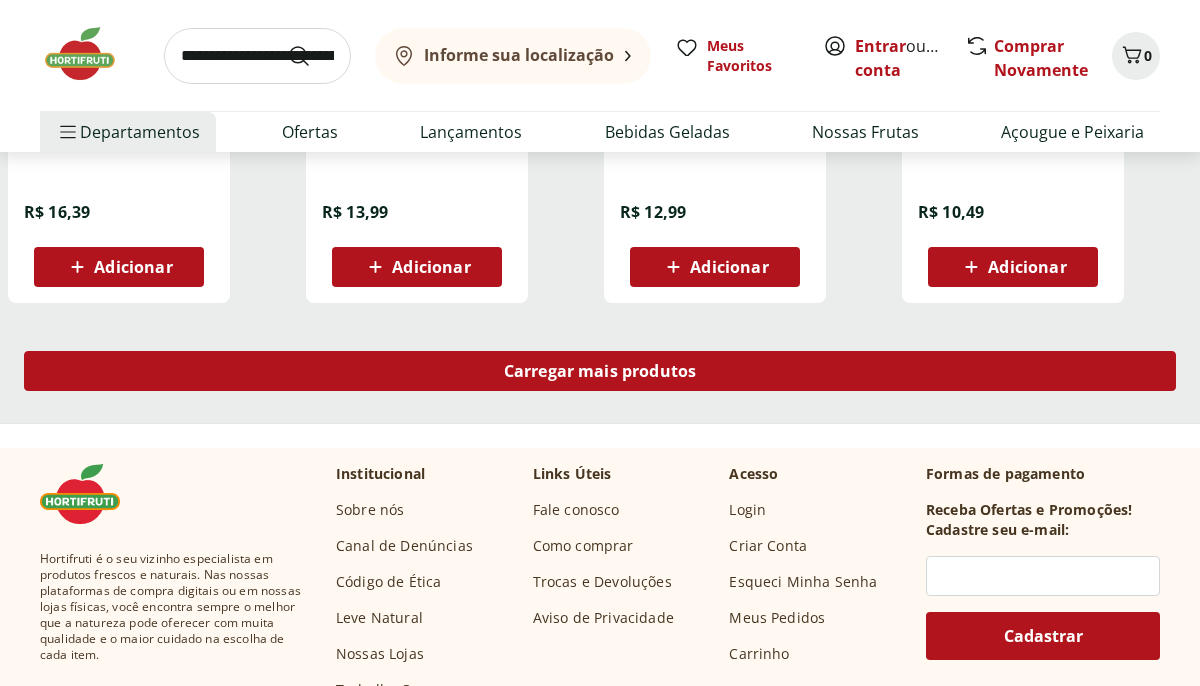 scroll, scrollTop: 2689, scrollLeft: 0, axis: vertical 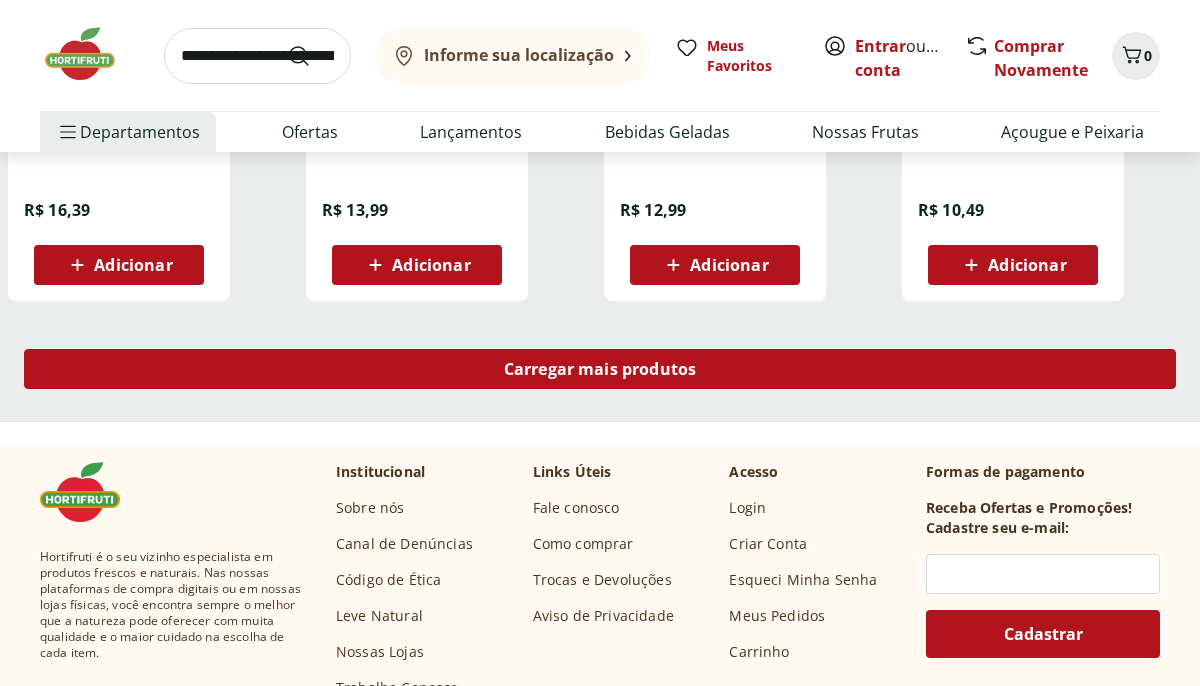 click on "Carregar mais produtos" at bounding box center (600, 369) 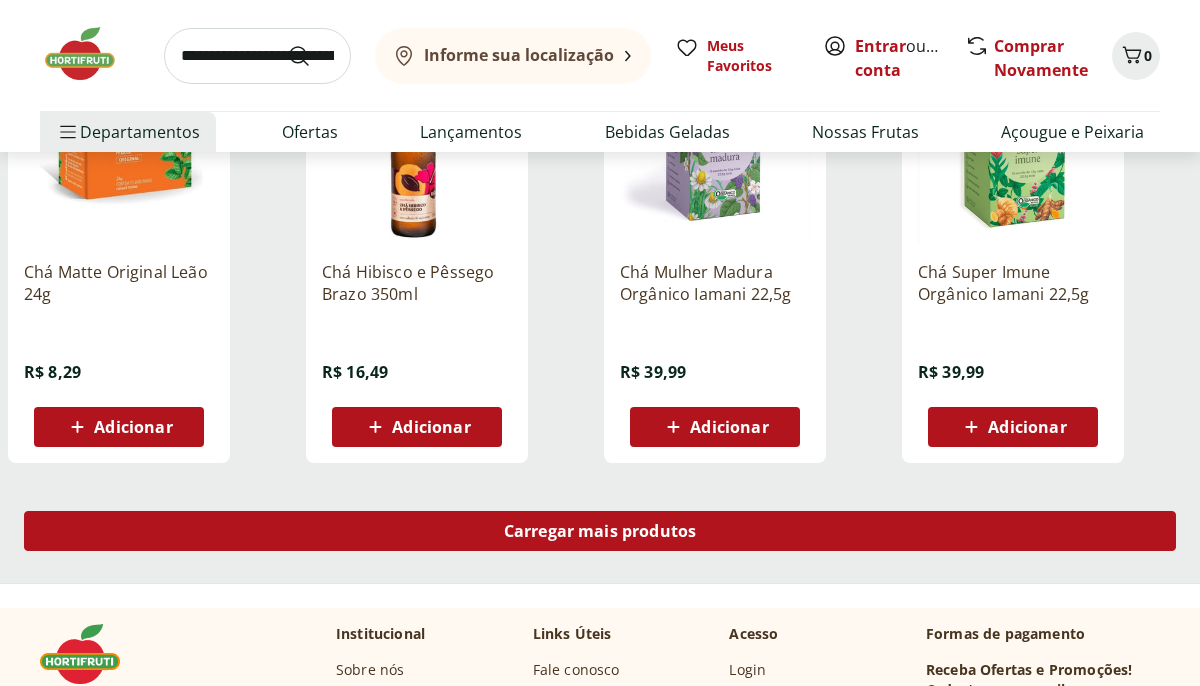 scroll, scrollTop: 3836, scrollLeft: 0, axis: vertical 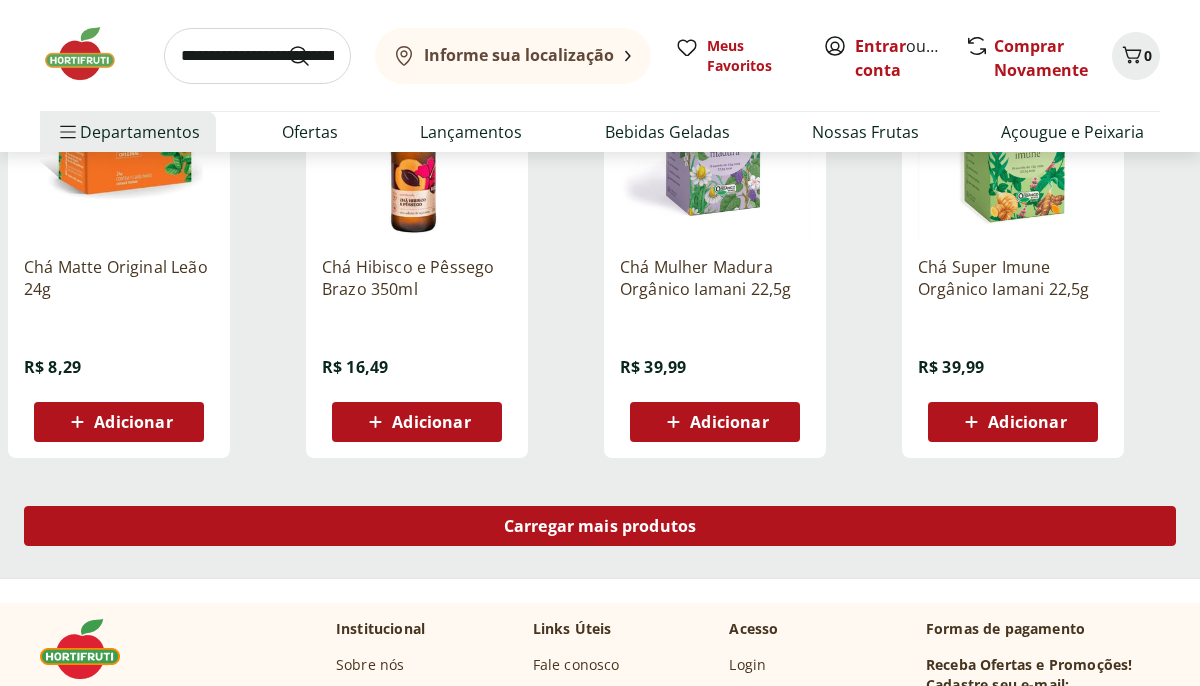 click on "Carregar mais produtos" at bounding box center (600, 526) 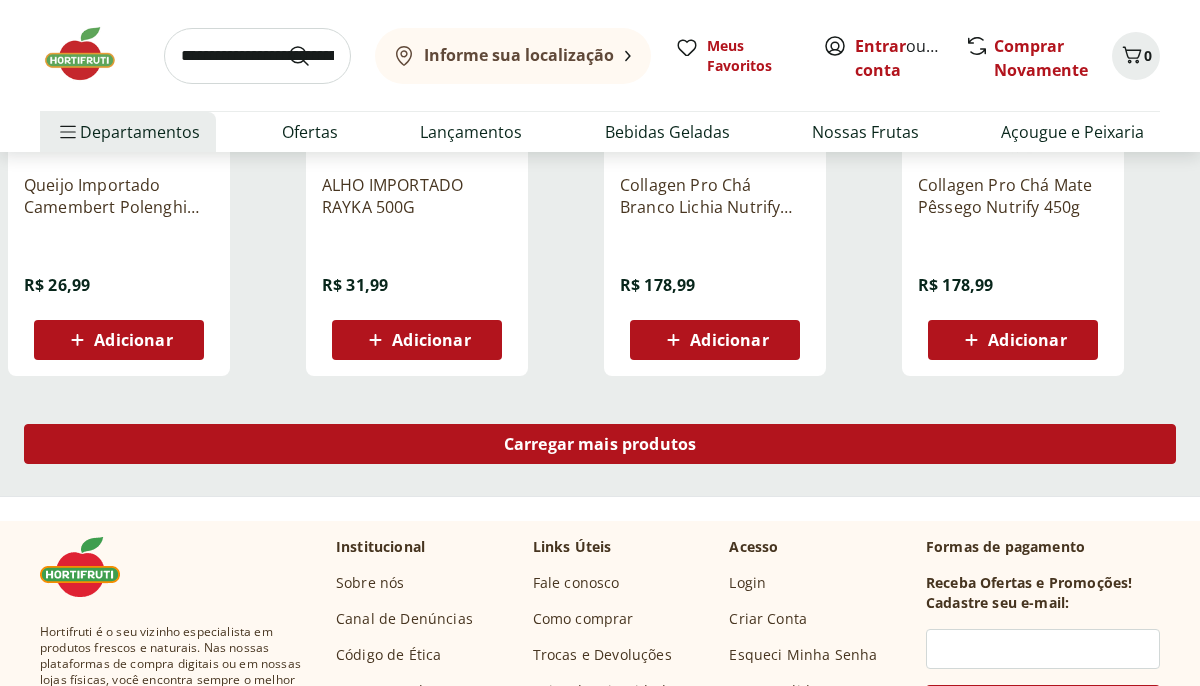 scroll, scrollTop: 5225, scrollLeft: 0, axis: vertical 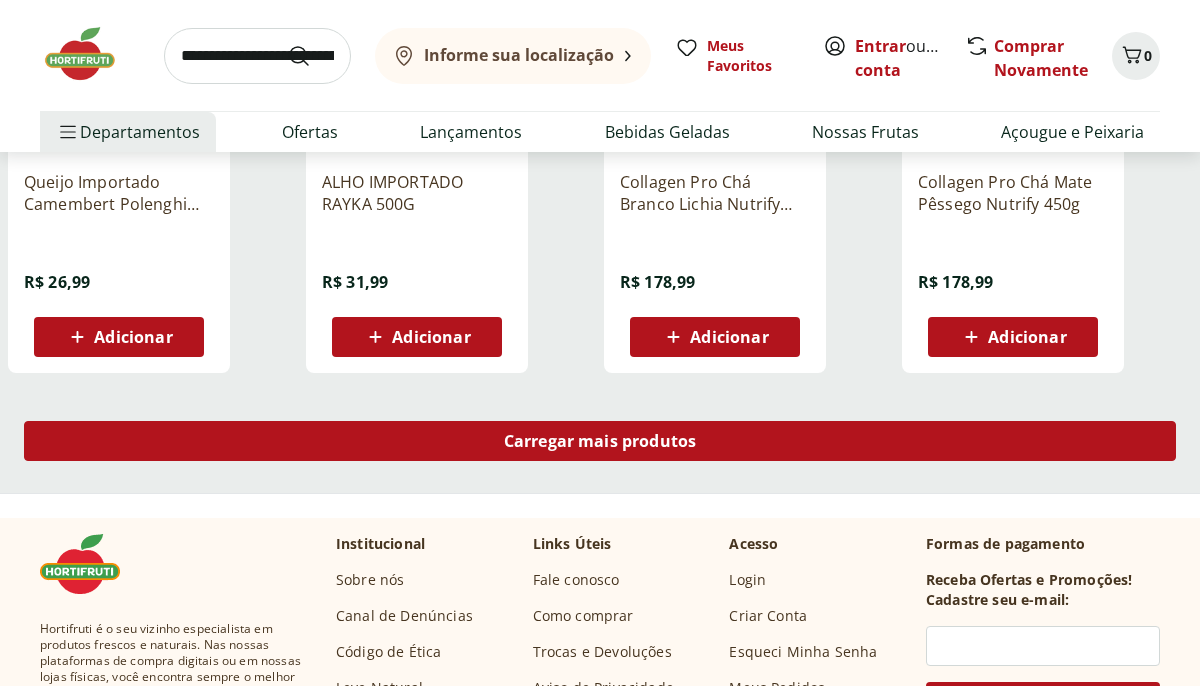 click on "Carregar mais produtos" at bounding box center [600, 441] 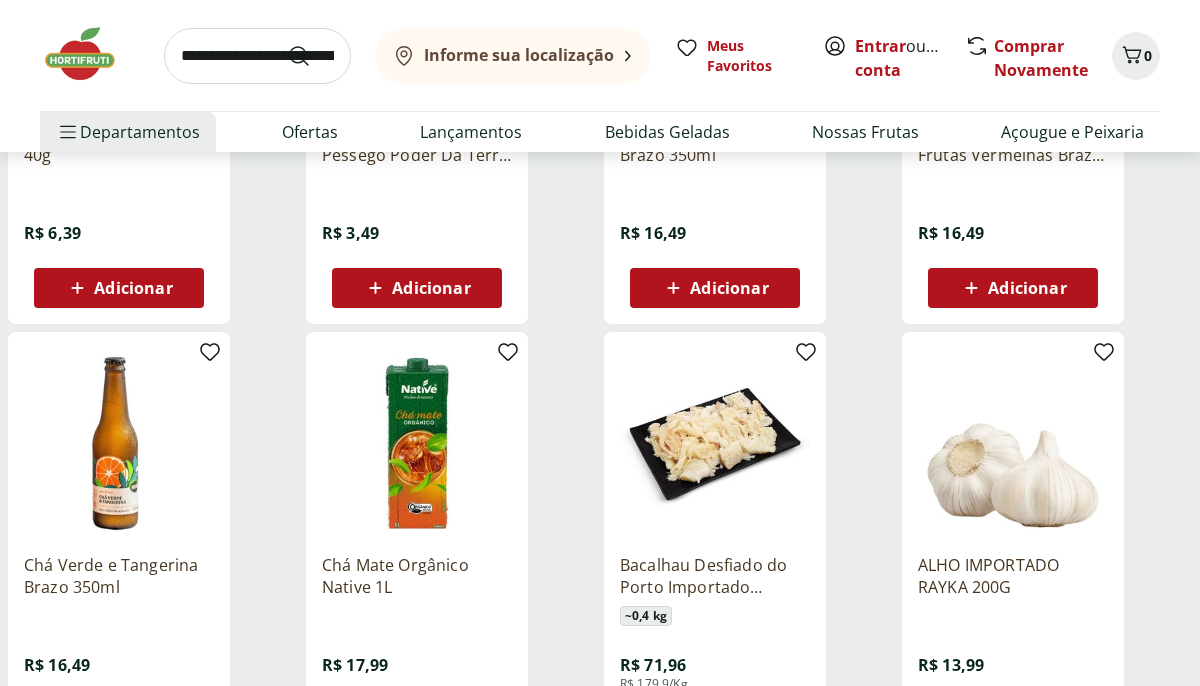 scroll, scrollTop: 4406, scrollLeft: 0, axis: vertical 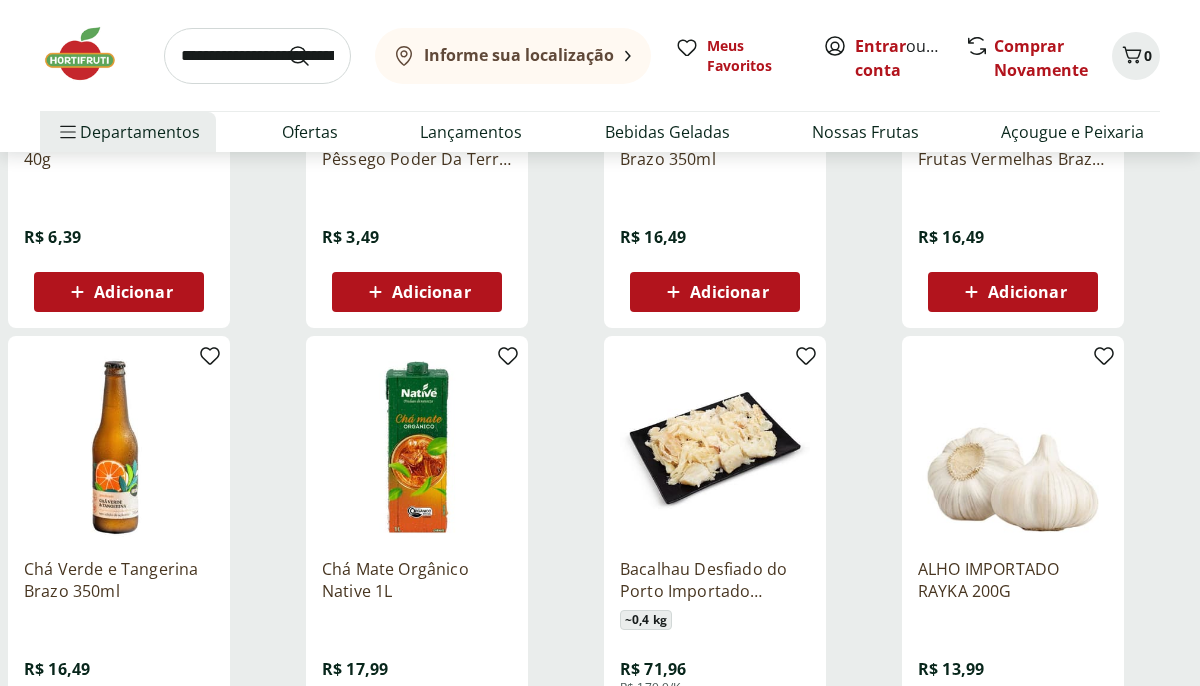 click on "Bacalhau Desfiado do Porto Importado Morhua Unidade ~ 0,4 kg R$ 71,96 R$ 179,9/Kg Adicionar" at bounding box center (715, 548) 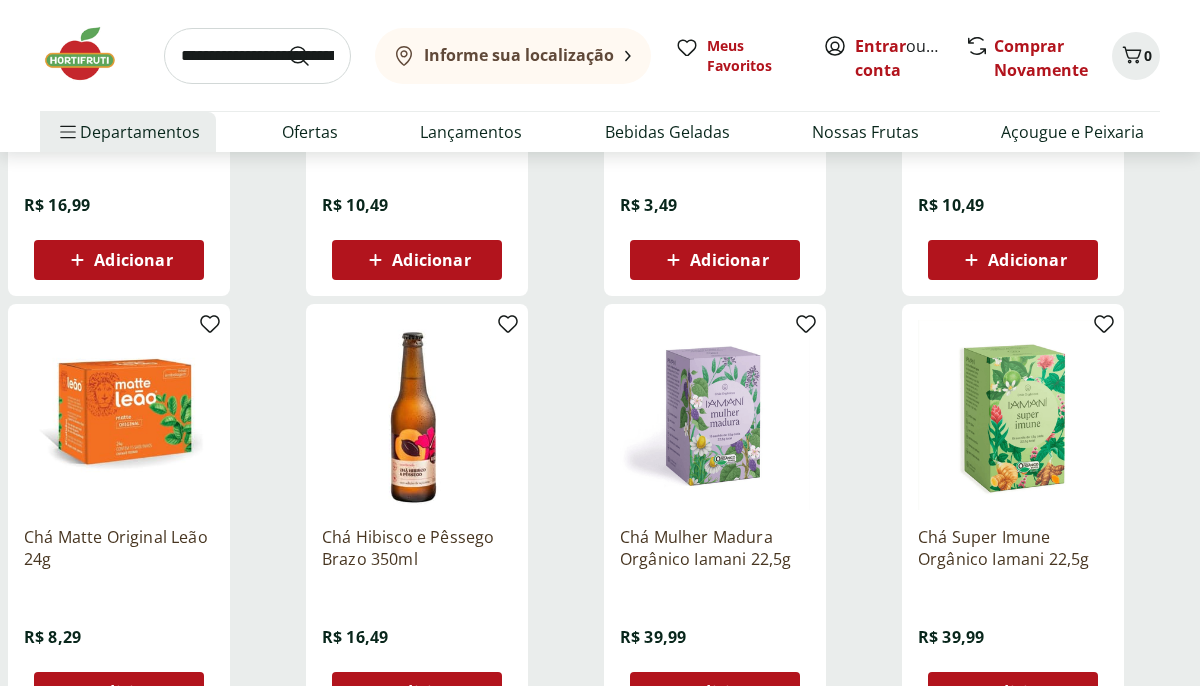scroll, scrollTop: 3432, scrollLeft: 0, axis: vertical 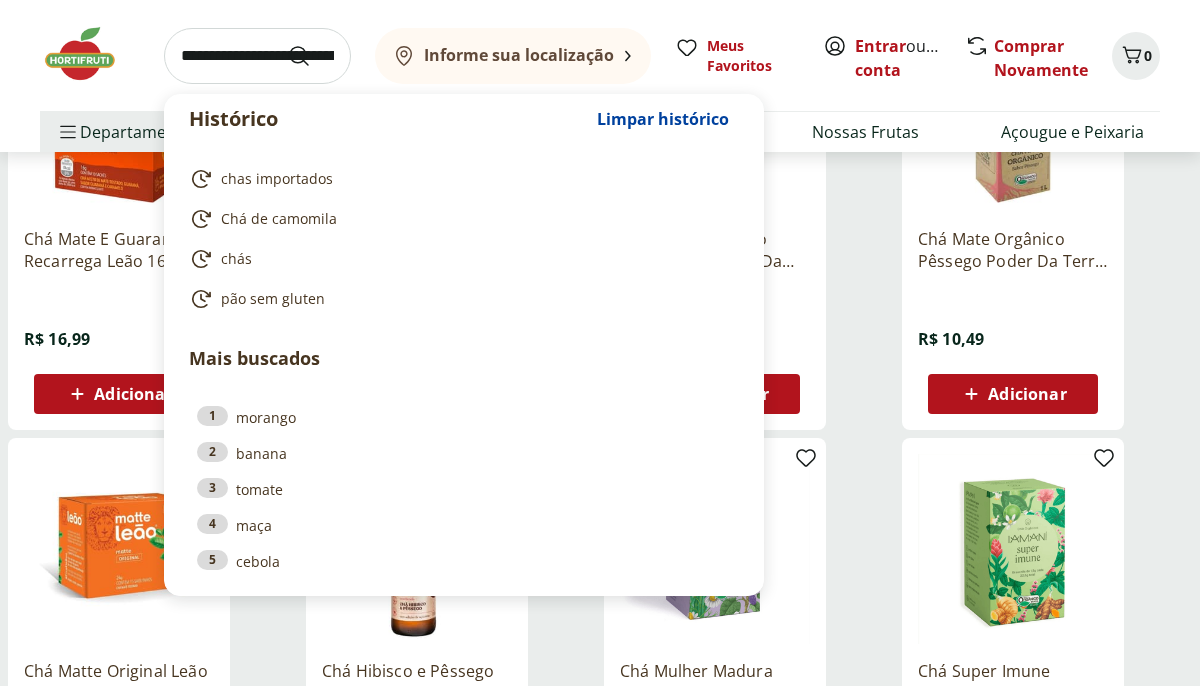 click at bounding box center [257, 56] 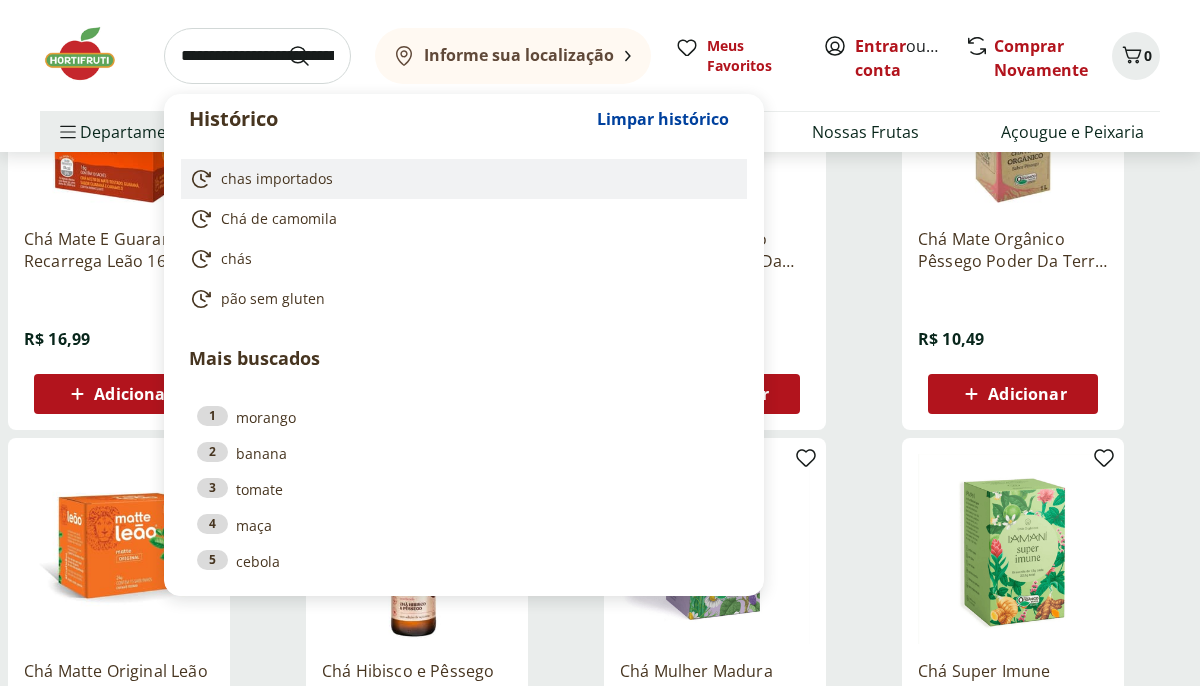 click on "chas importados" at bounding box center (277, 179) 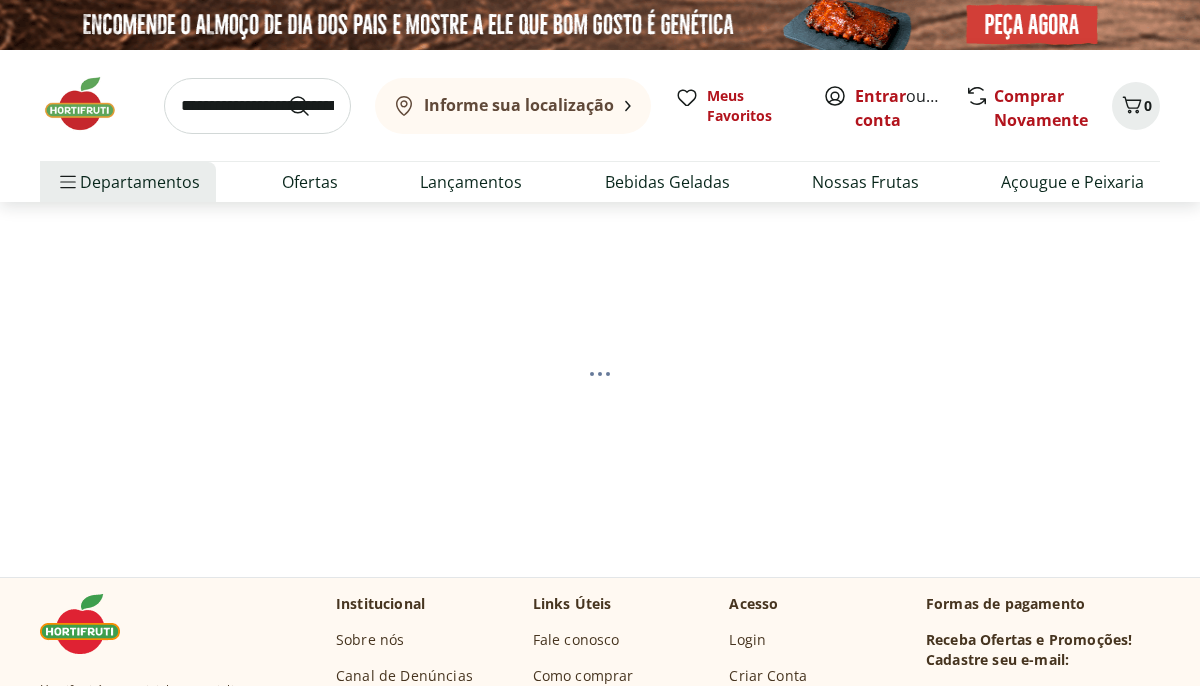 scroll, scrollTop: 0, scrollLeft: 0, axis: both 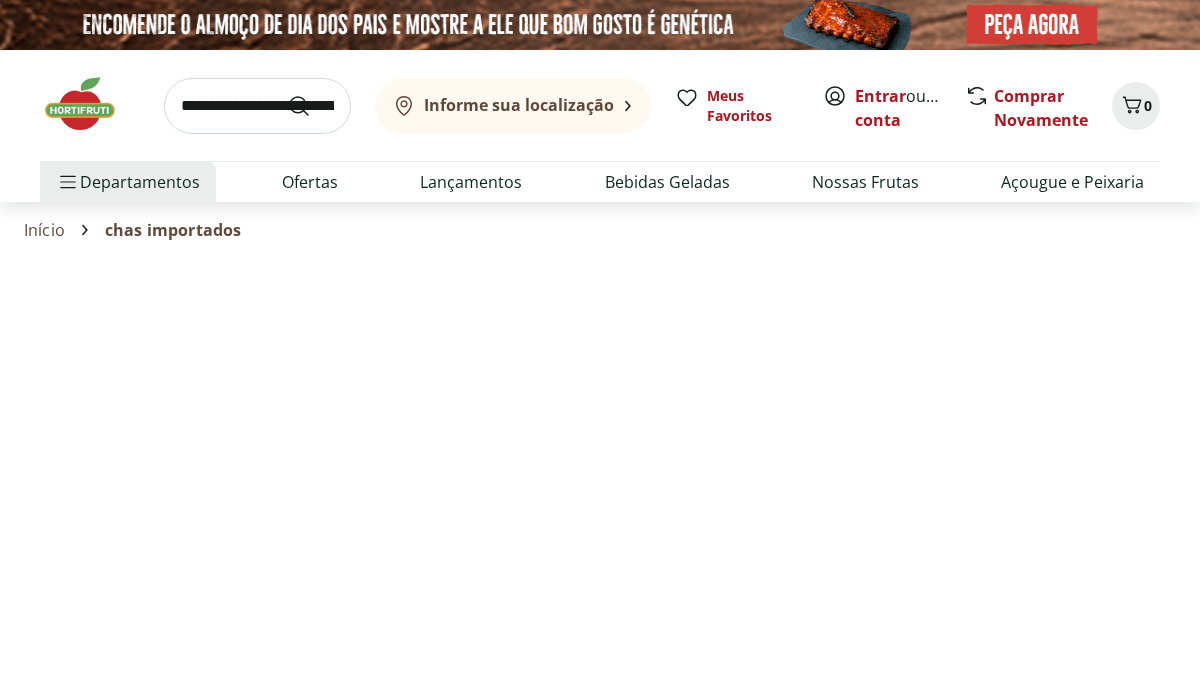 select on "**********" 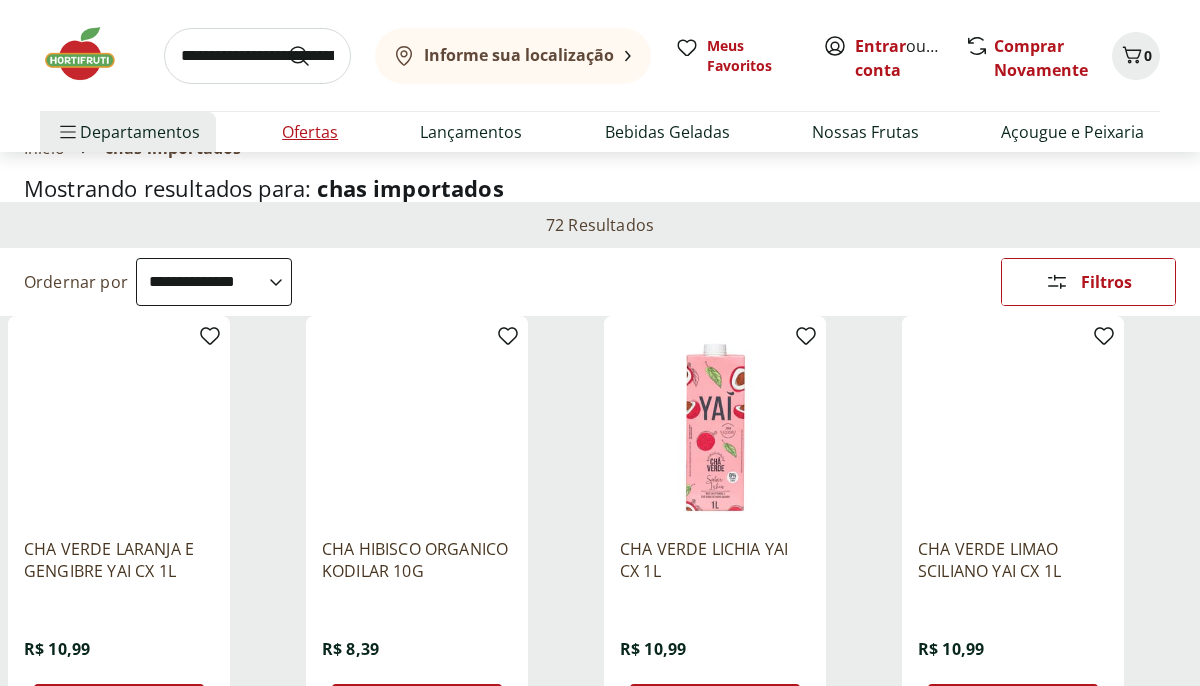 scroll, scrollTop: 79, scrollLeft: 0, axis: vertical 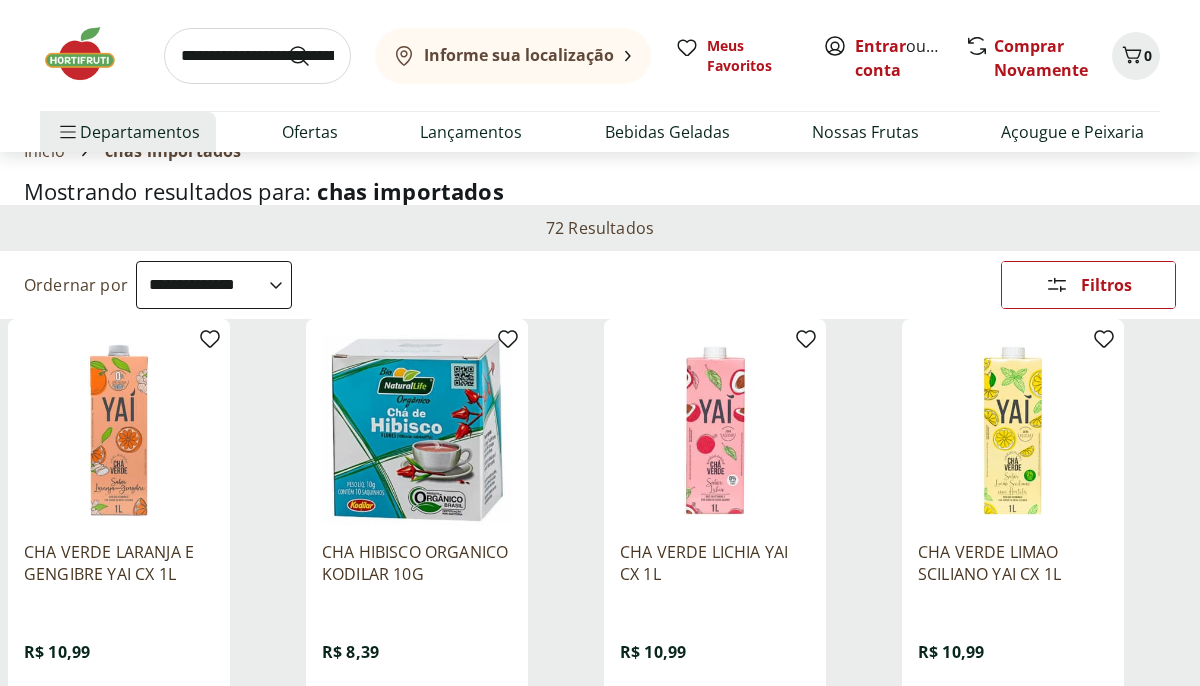 click on "Mostrando resultados para:   chas importados" at bounding box center (600, 191) 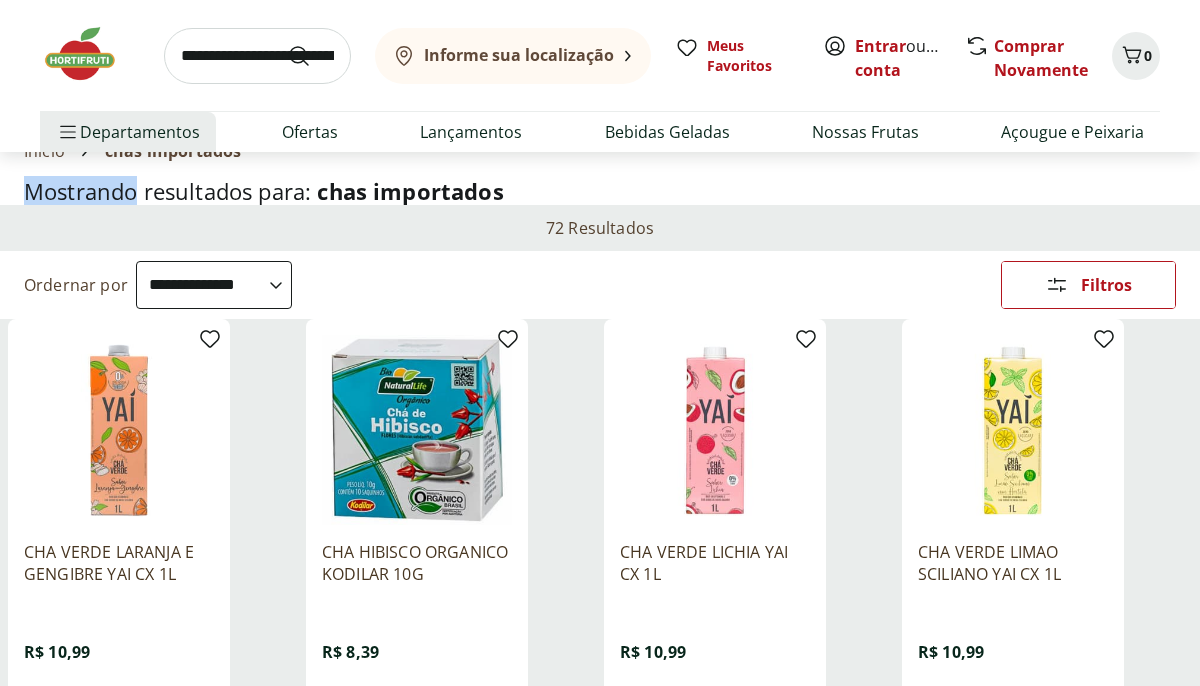 click on "Mostrando resultados para:   chas importados" at bounding box center [600, 191] 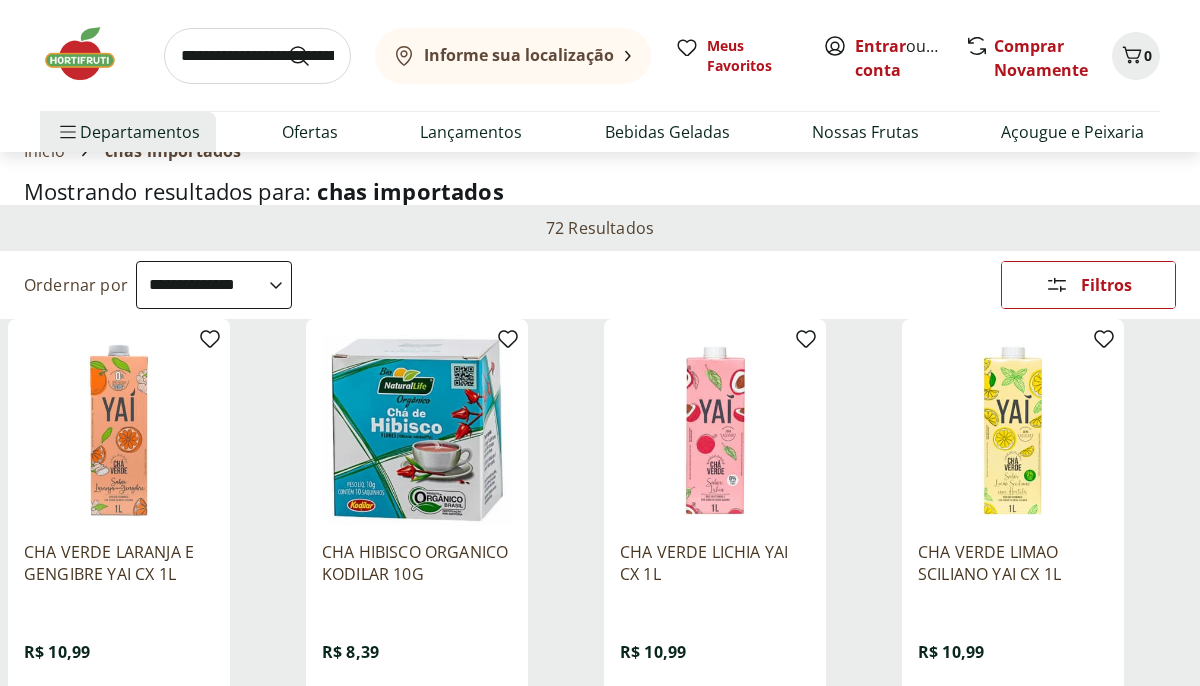 click on "Mostrando resultados para:   chas importados" at bounding box center [600, 191] 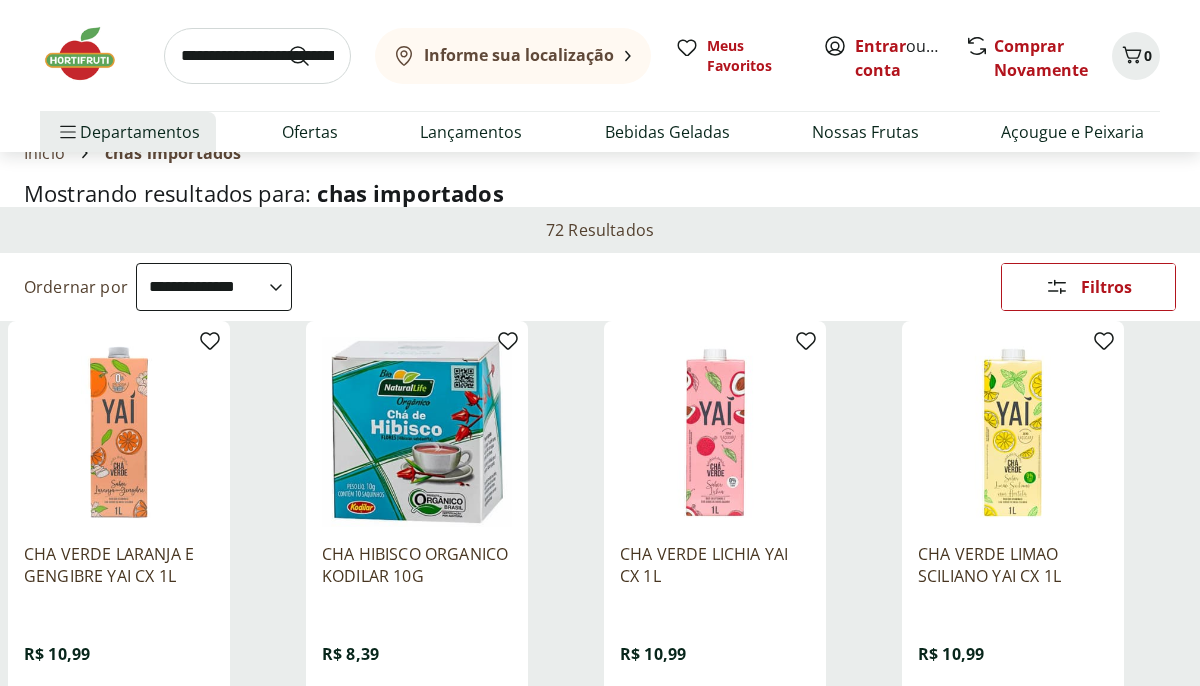 scroll, scrollTop: 73, scrollLeft: 0, axis: vertical 